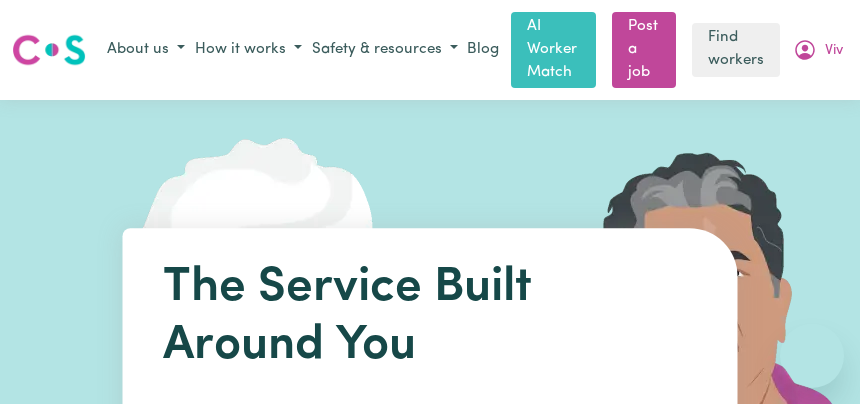 scroll, scrollTop: 9685, scrollLeft: 0, axis: vertical 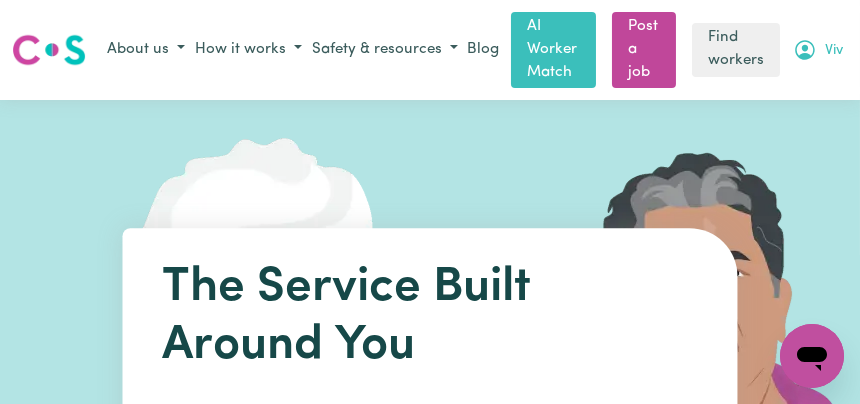 click on "Viv" at bounding box center (818, 50) 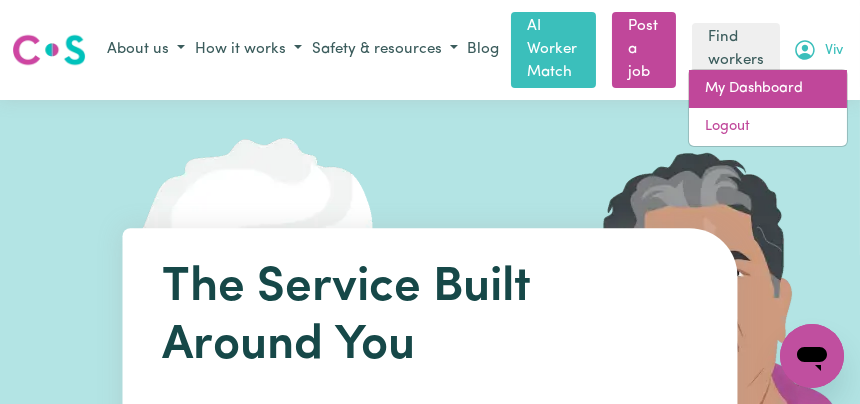 click on "My Dashboard" at bounding box center [768, 89] 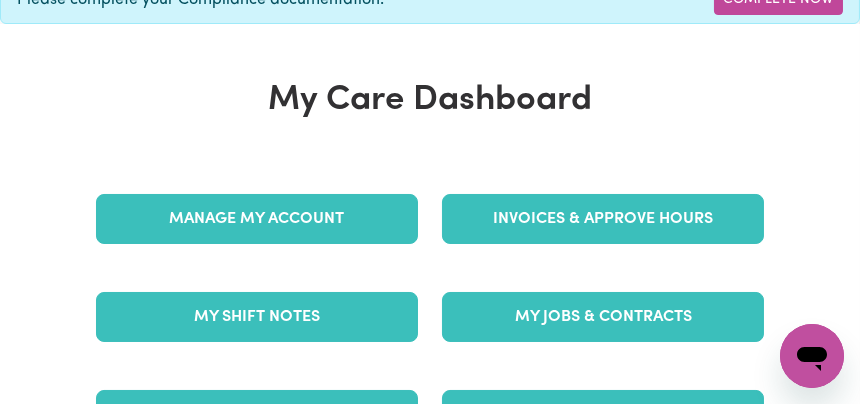 scroll, scrollTop: 250, scrollLeft: 0, axis: vertical 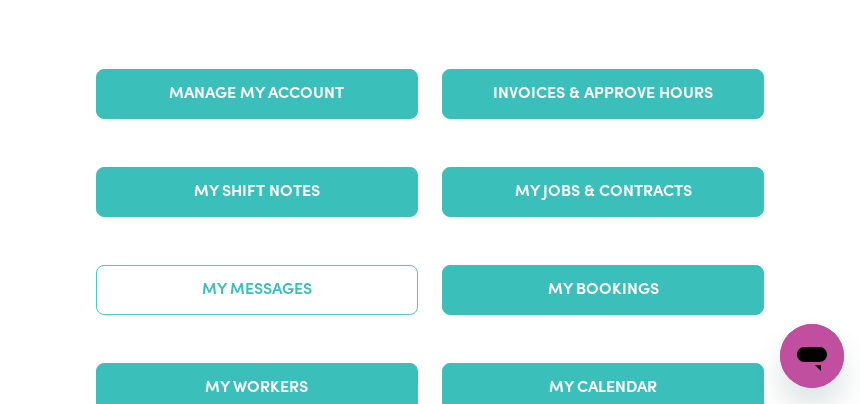 click on "My Messages" at bounding box center [257, 290] 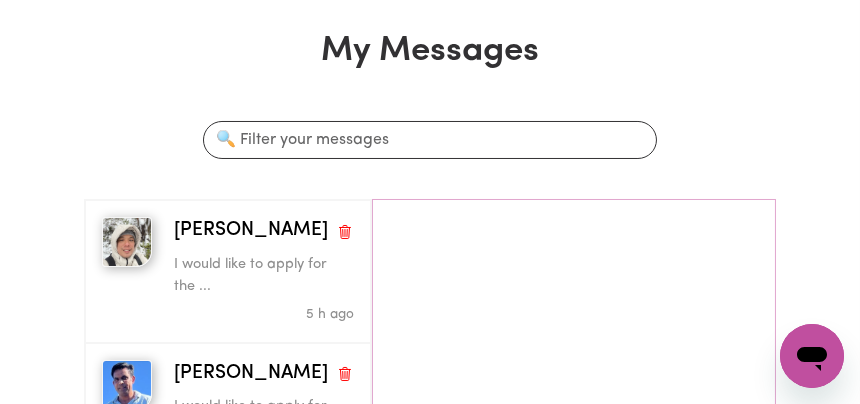 scroll, scrollTop: 250, scrollLeft: 0, axis: vertical 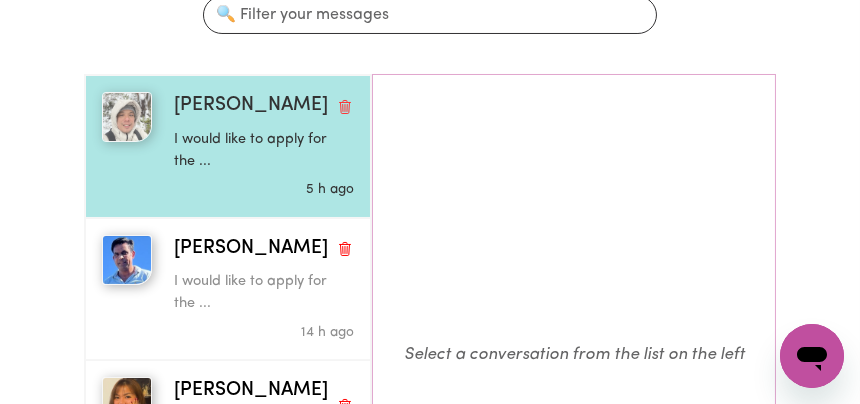 click on "I would like to apply for the ..." at bounding box center (264, 150) 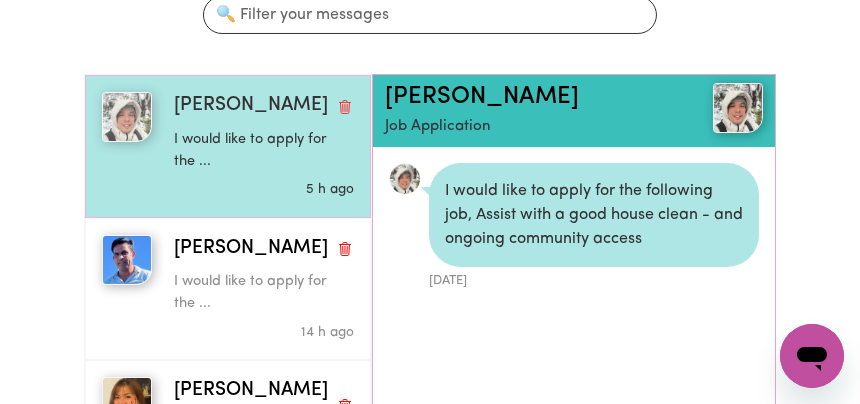 scroll, scrollTop: 11, scrollLeft: 0, axis: vertical 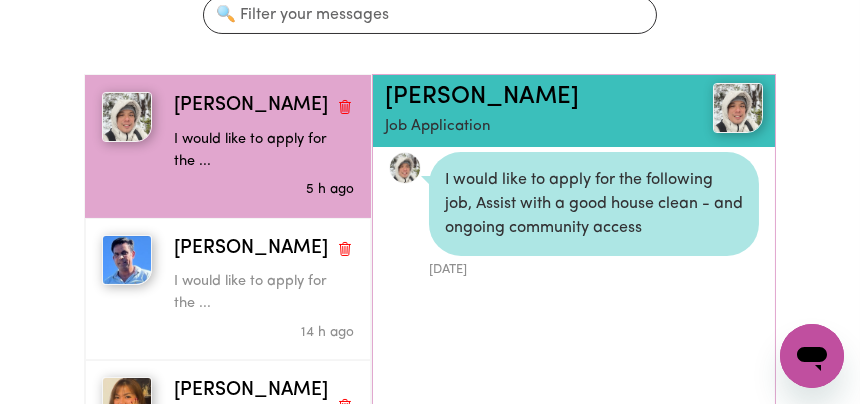 click at bounding box center (405, 168) 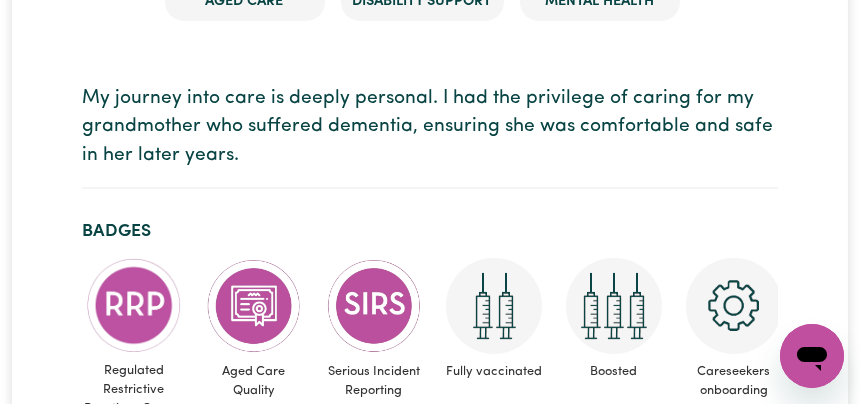 scroll, scrollTop: 0, scrollLeft: 0, axis: both 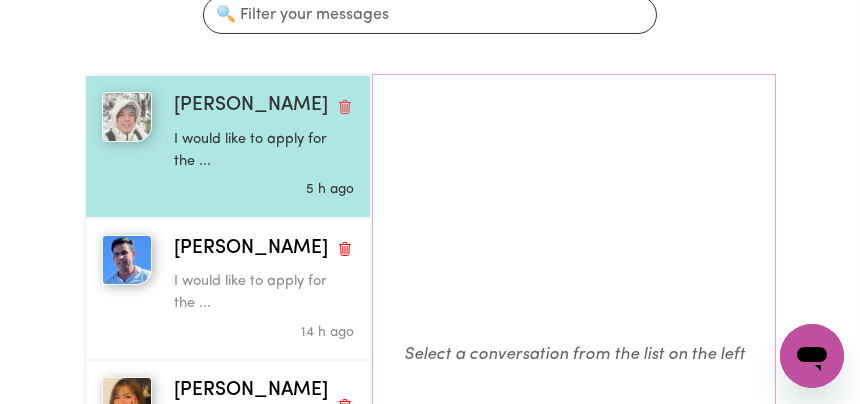 click on "I would like to apply for the ..." at bounding box center [264, 150] 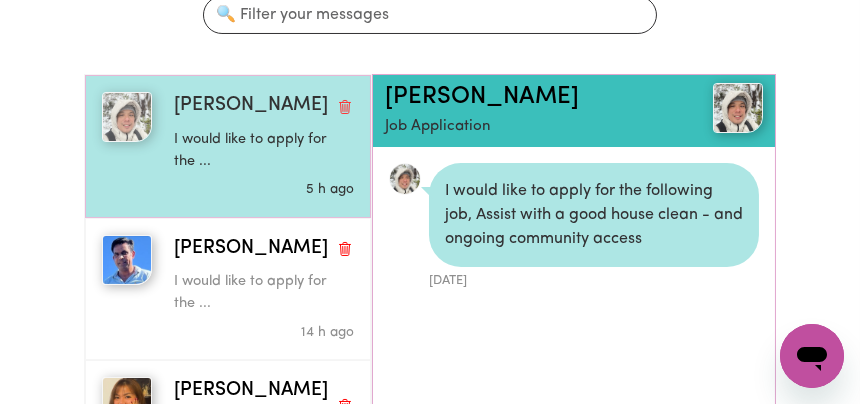 scroll, scrollTop: 11, scrollLeft: 0, axis: vertical 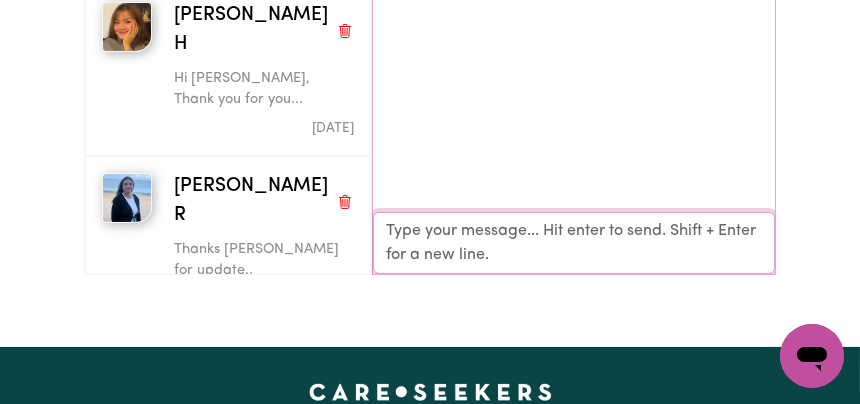 click on "Your reply" at bounding box center (574, 243) 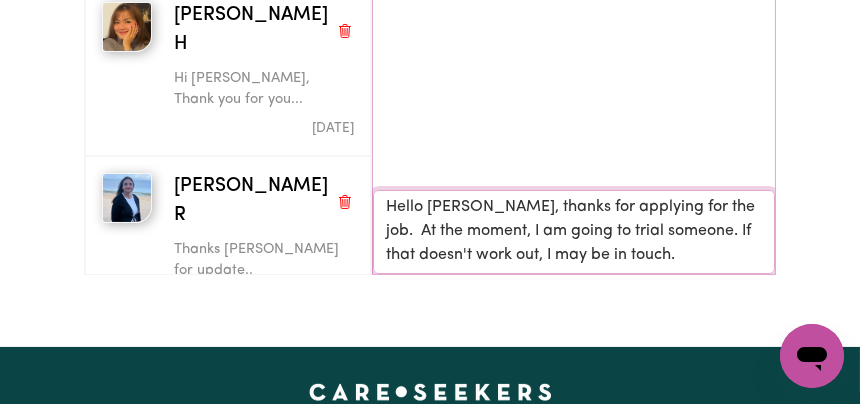 scroll, scrollTop: 1, scrollLeft: 0, axis: vertical 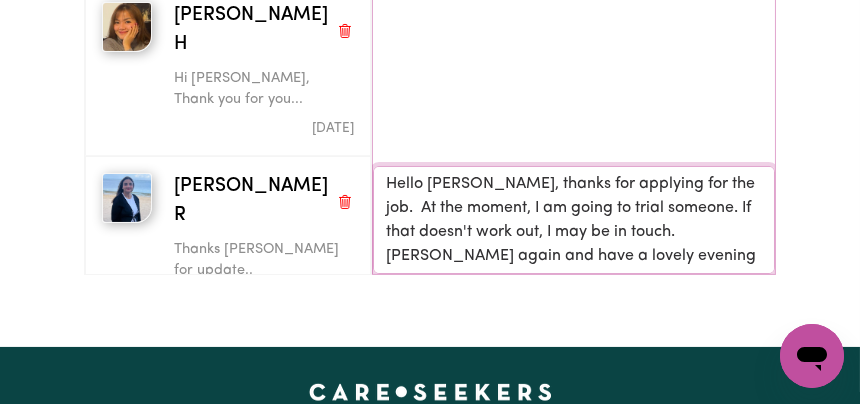 click on "Hello [PERSON_NAME], thanks for applying for the job.  At the moment, I am going to trial someone. If that doesn't work out, I may be in touch.
[PERSON_NAME] again and have a lovely evening - viv" at bounding box center [574, 220] 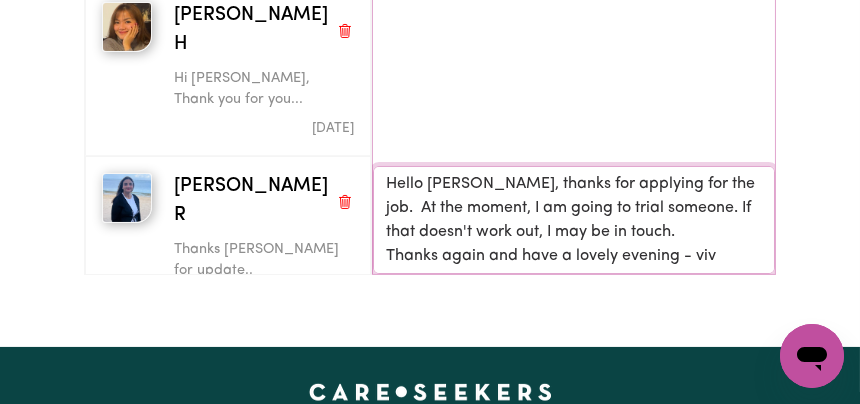 scroll, scrollTop: 57, scrollLeft: 0, axis: vertical 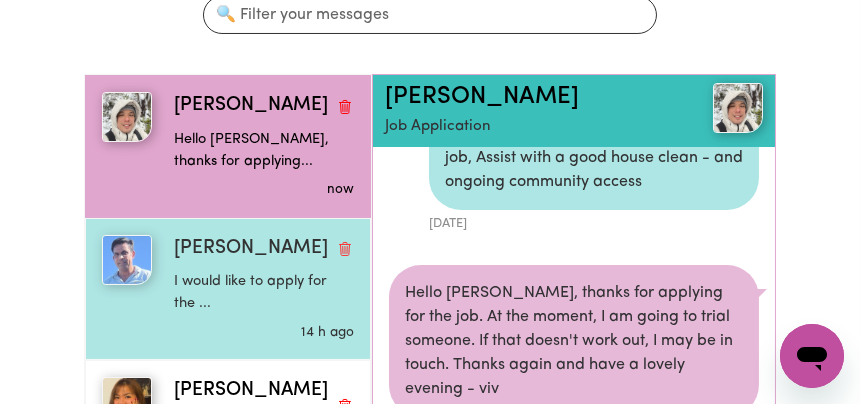 click on "I would like to apply for the ..." at bounding box center [264, 292] 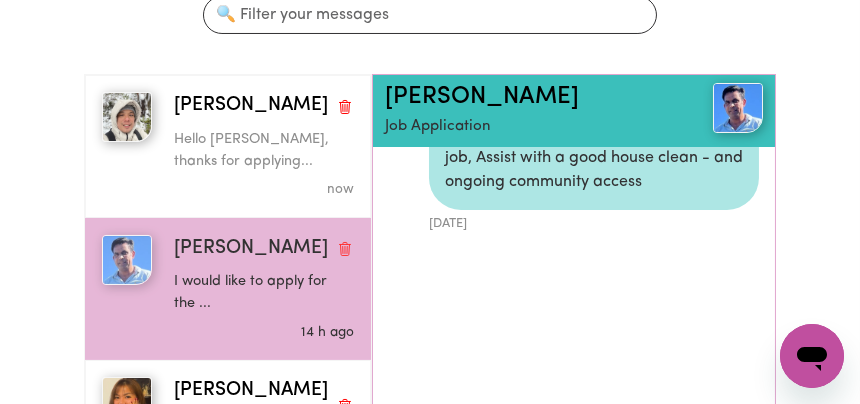 scroll, scrollTop: 57, scrollLeft: 0, axis: vertical 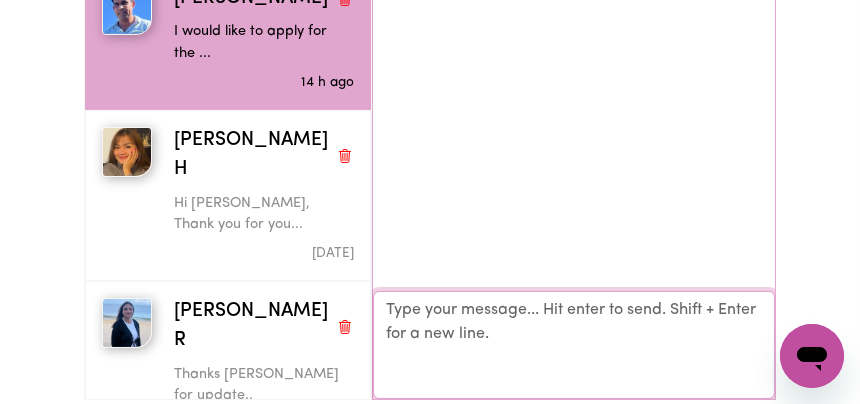 click on "Your reply" at bounding box center (574, 345) 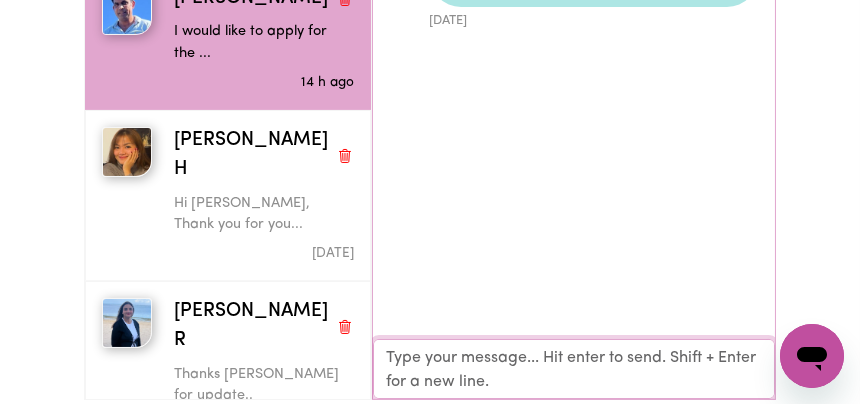 scroll, scrollTop: 9, scrollLeft: 0, axis: vertical 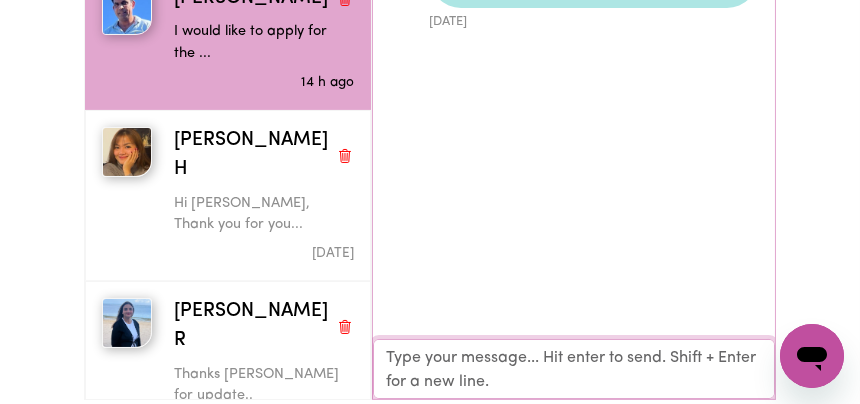 paste on "Hello [PERSON_NAME], thanks for applying for the job.  At the moment, I am going to trial someone. If that doesn't work out, I may be in touch.
Thanks again and have a lovely evening - viv" 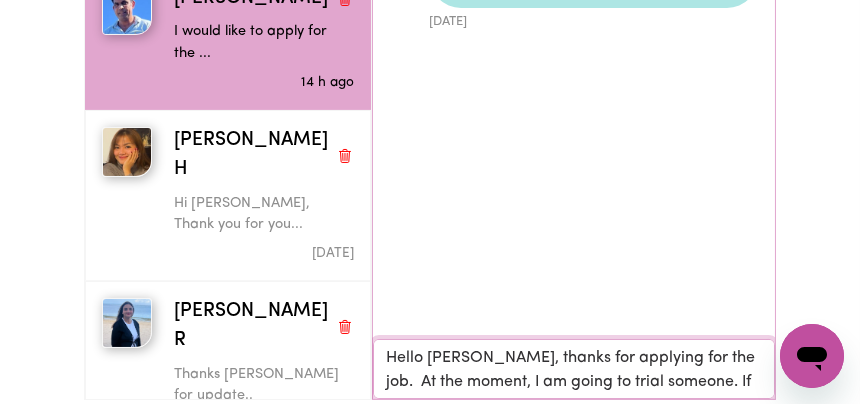 scroll, scrollTop: 41, scrollLeft: 0, axis: vertical 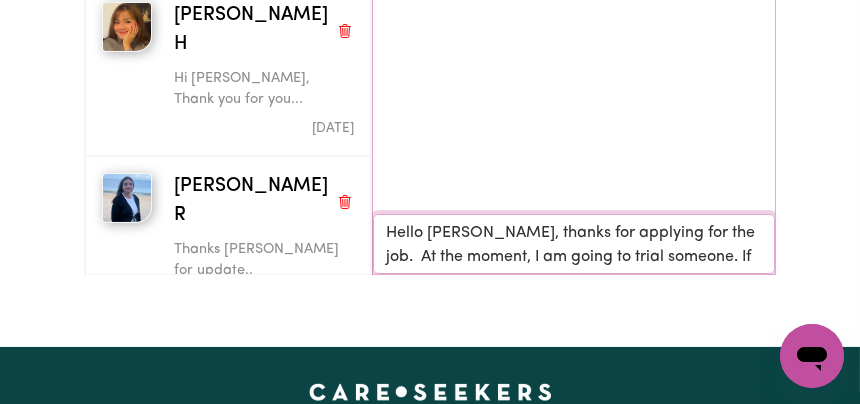 click on "Hello [PERSON_NAME], thanks for applying for the job.  At the moment, I am going to trial someone. If that doesn't work out, I may be in touch.
Thanks again and have a lovely evening - viv" at bounding box center [574, 244] 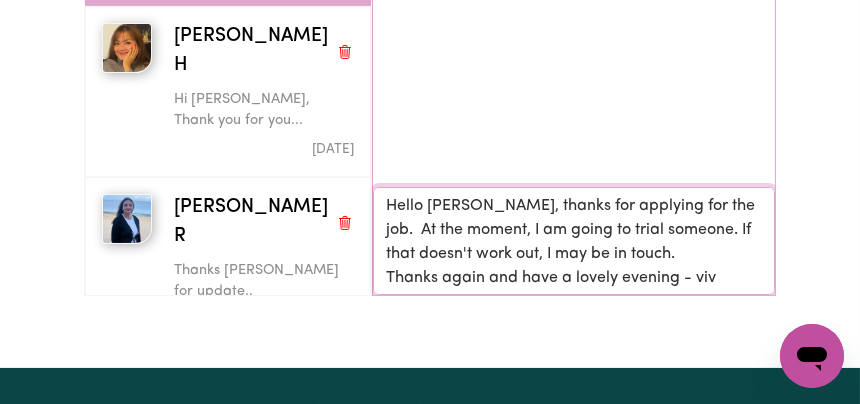 scroll, scrollTop: 625, scrollLeft: 0, axis: vertical 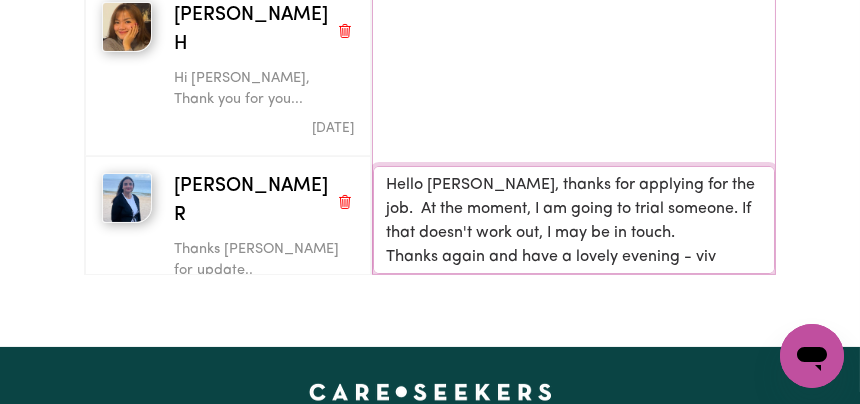 click on "Hello [PERSON_NAME], thanks for applying for the job.  At the moment, I am going to trial someone. If that doesn't work out, I may be in touch.
Thanks again and have a lovely evening - viv" at bounding box center (574, 220) 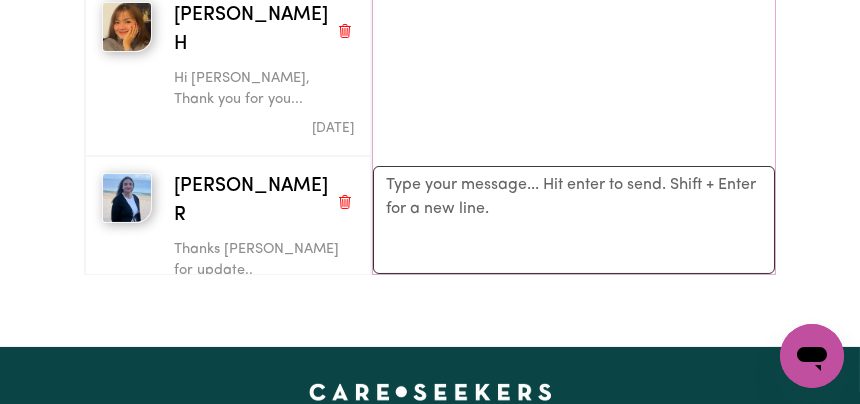 scroll, scrollTop: 57, scrollLeft: 0, axis: vertical 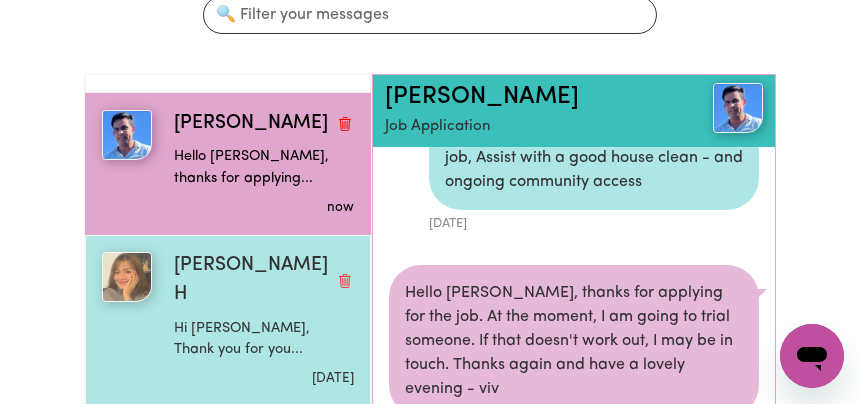 click on "Hi [PERSON_NAME],
Thank you for you..." at bounding box center (264, 339) 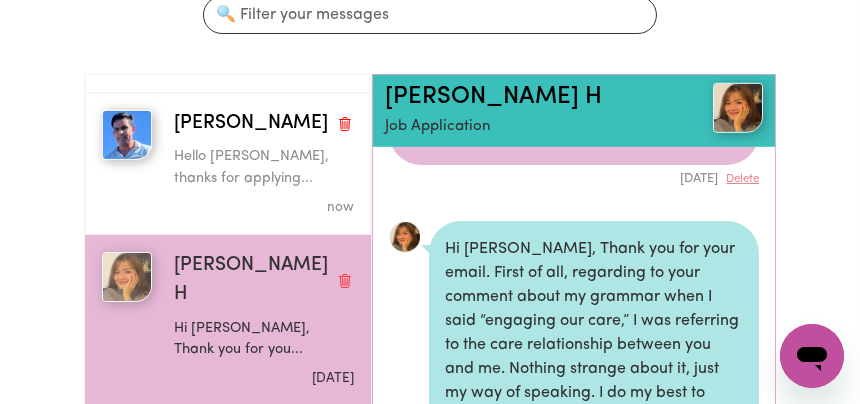 scroll, scrollTop: 2986, scrollLeft: 0, axis: vertical 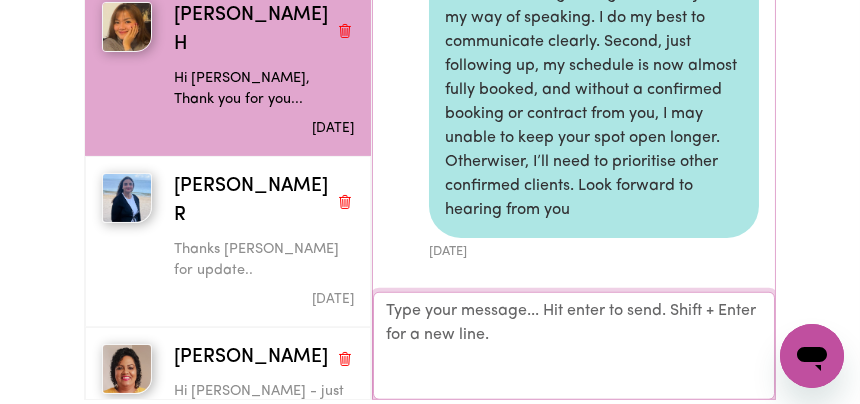 click on "Your reply" at bounding box center (574, 345) 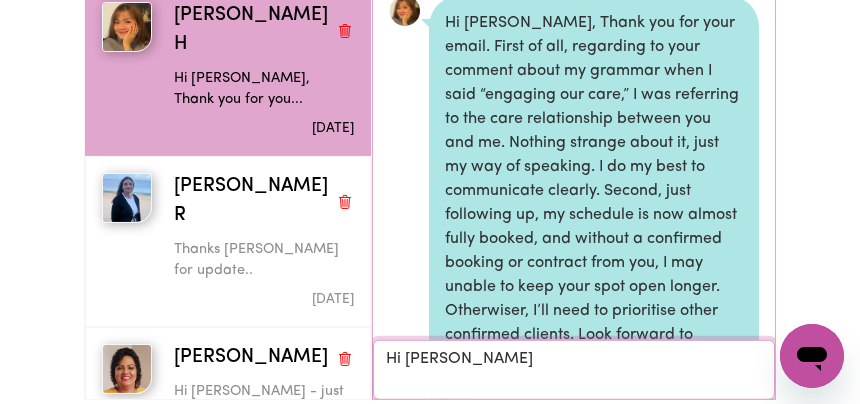 scroll, scrollTop: 2813, scrollLeft: 0, axis: vertical 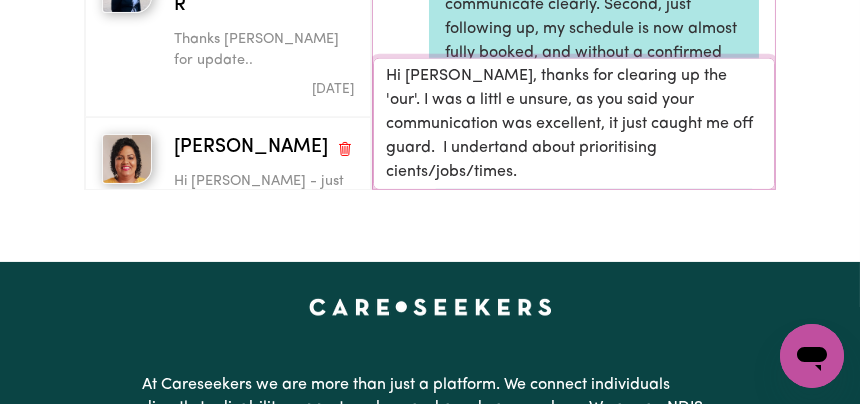 click on "Hi [PERSON_NAME], thanks for clearing up the 'our'. I was a littl e unsure, as you said your communication was excellent, it just caught me off guard.  I undertand about prioritising cients/jobs/times." at bounding box center [574, 123] 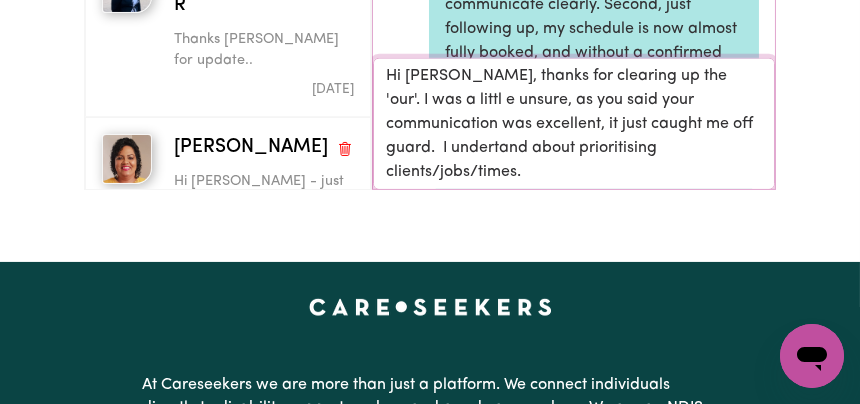 click on "Hi [PERSON_NAME], thanks for clearing up the 'our'. I was a littl e unsure, as you said your communication was excellent, it just caught me off guard.  I undertand about prioritising clients/jobs/times." at bounding box center [574, 123] 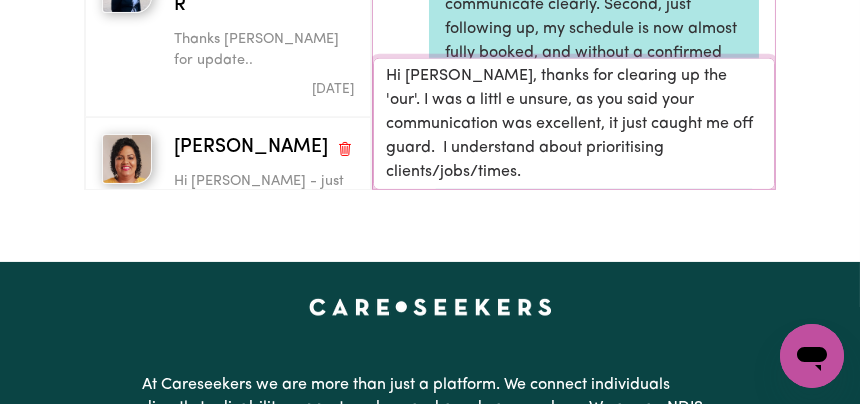 click on "Hi [PERSON_NAME], thanks for clearing up the 'our'. I was a littl e unsure, as you said your communication was excellent, it just caught me off guard.  I understand about prioritising clients/jobs/times." at bounding box center [574, 123] 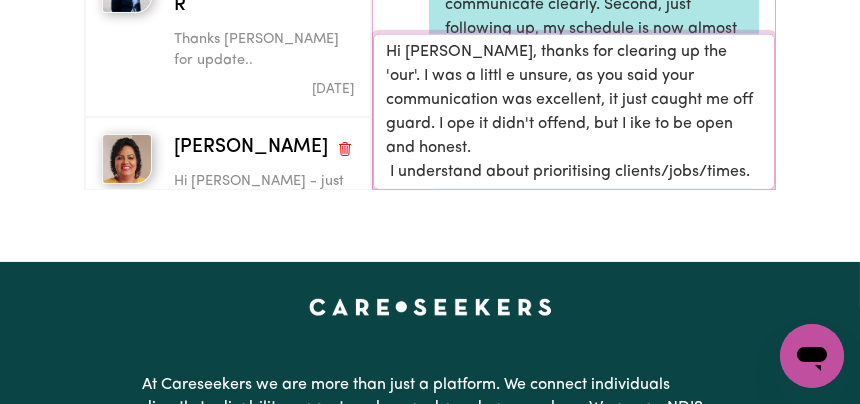 click on "Hi [PERSON_NAME], thanks for clearing up the 'our'. I was a littl e unsure, as you said your communication was excellent, it just caught me off guard. I ope it didn't offend, but I ike to be open and honest.
I understand about prioritising clients/jobs/times." at bounding box center (574, 111) 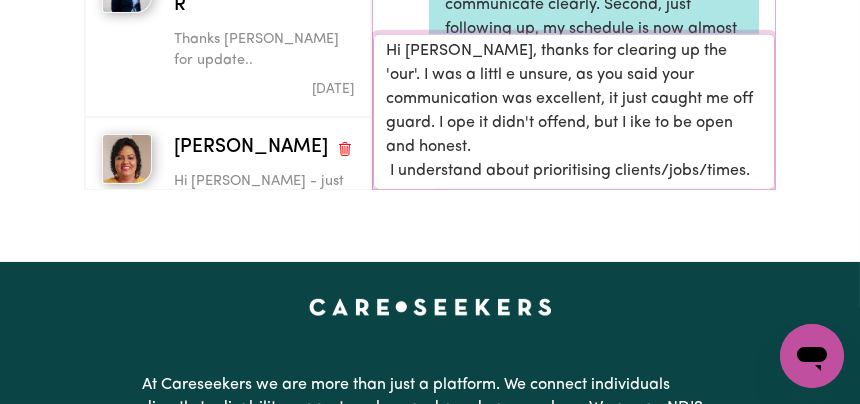 scroll, scrollTop: 25, scrollLeft: 0, axis: vertical 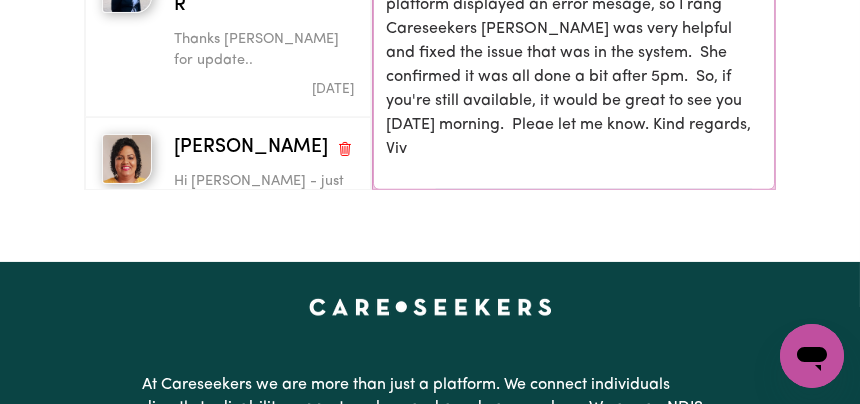 click on "Hi [PERSON_NAME], thanks for clearing up the 'our'. I was a littl e unsure, as you said your communication was excellent, it just caught me off guard. I ope it didn't offend, but I ike to be open and honest.
I understand about prioritising clients/jobs/times. However, I checked my inbox, there was no message from you, and I went ahead and awarded you the job and tried to make a booking.  The platform displayed an error mesage, so I rang Careseekers [PERSON_NAME] was very helpful and fixed the issue that was in the system.  She confirmed it was all done a bit after 5pm.  So, if you're still available, it would be great to see you [DATE] morning.  Pleae let me know. Kind regards, Viv" at bounding box center (574, -21) 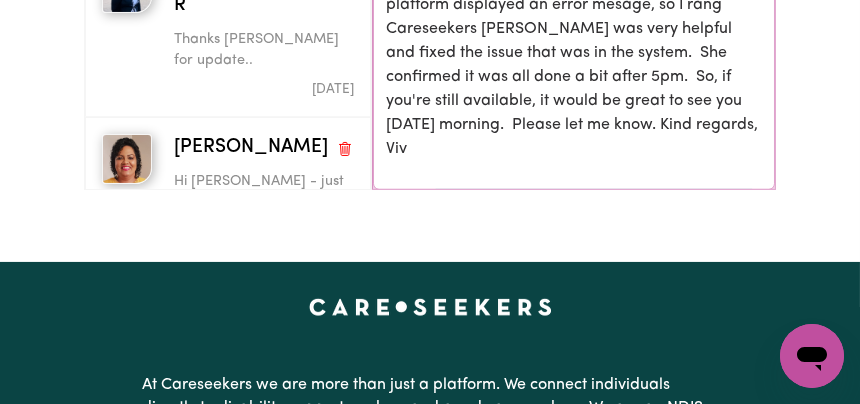 click on "Hi [PERSON_NAME], thanks for clearing up the 'our'. I was a littl e unsure, as you said your communication was excellent, it just caught me off guard. I ope it didn't offend, but I ike to be open and honest.
I understand about prioritising clients/jobs/times. However, I checked my inbox, there was no message from you, and I went ahead and awarded you the job and tried to make a booking.  The platform displayed an error mesage, so I rang Careseekers [PERSON_NAME] was very helpful and fixed the issue that was in the system.  She confirmed it was all done a bit after 5pm.  So, if you're still available, it would be great to see you [DATE] morning.  Please let me know. Kind regards, Viv" at bounding box center [574, -21] 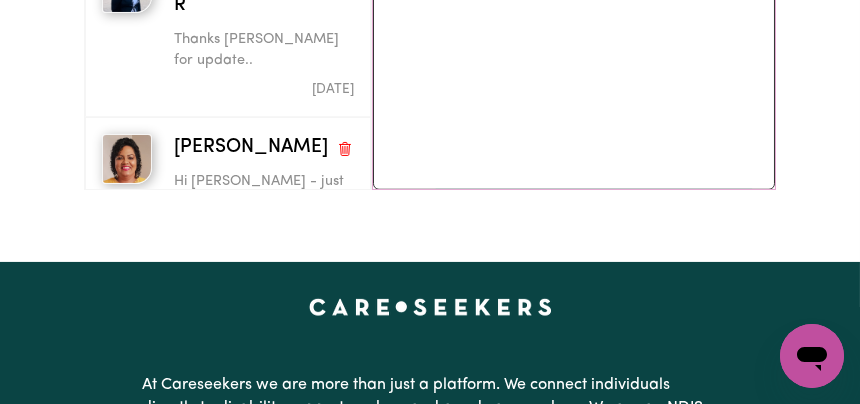 scroll, scrollTop: 3298, scrollLeft: 0, axis: vertical 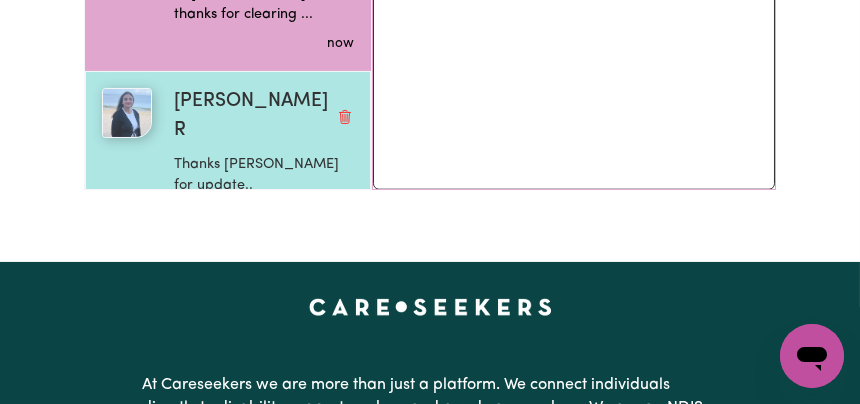 click on "Thanks [PERSON_NAME] for update.." at bounding box center (264, 175) 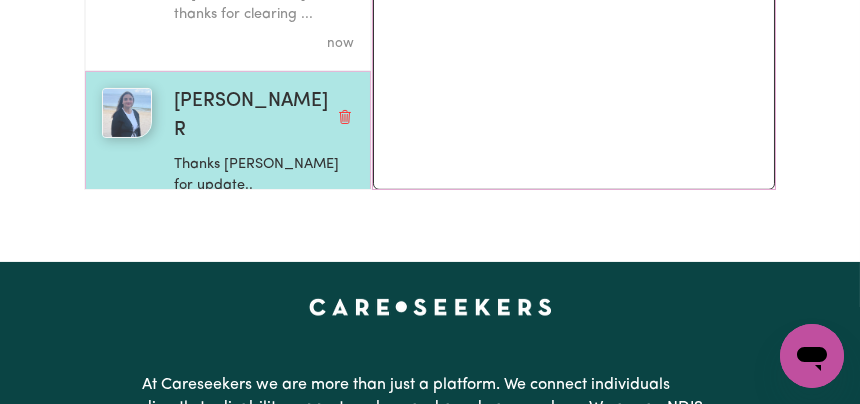 scroll, scrollTop: 1939, scrollLeft: 0, axis: vertical 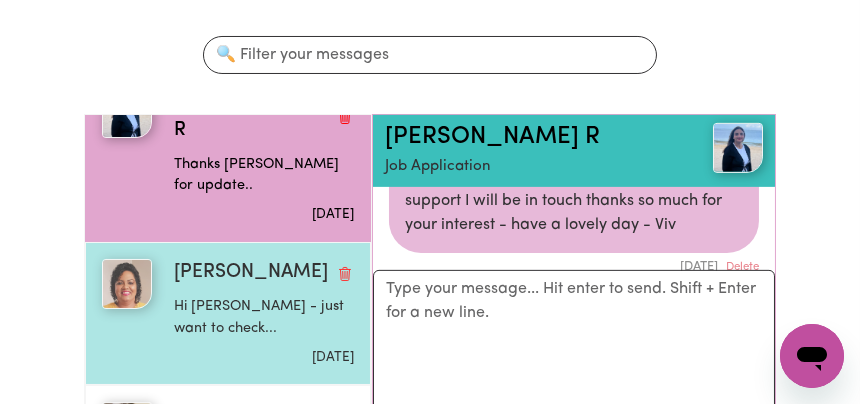 click on "Hi [PERSON_NAME] - just want to check..." at bounding box center (264, 317) 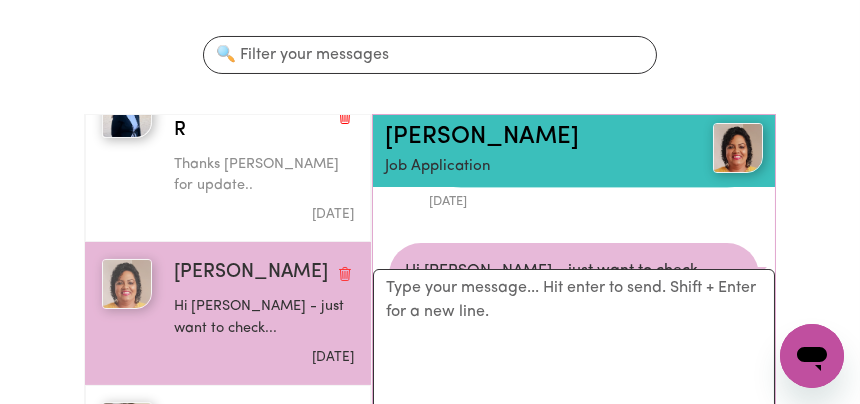 scroll, scrollTop: 244, scrollLeft: 0, axis: vertical 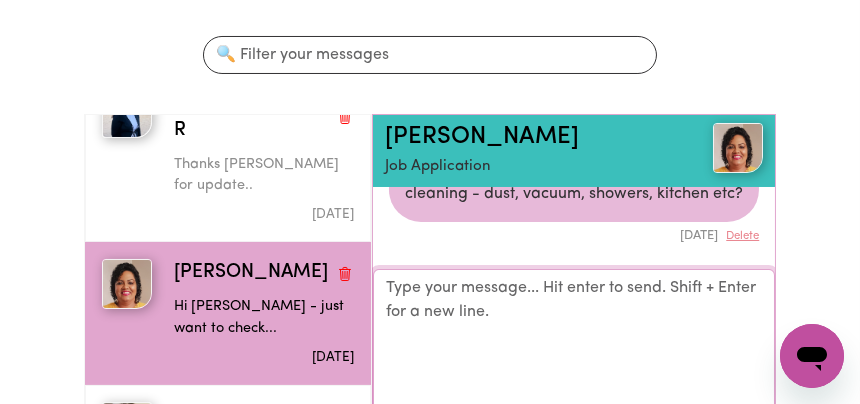 click on "Your reply" at bounding box center (574, 479) 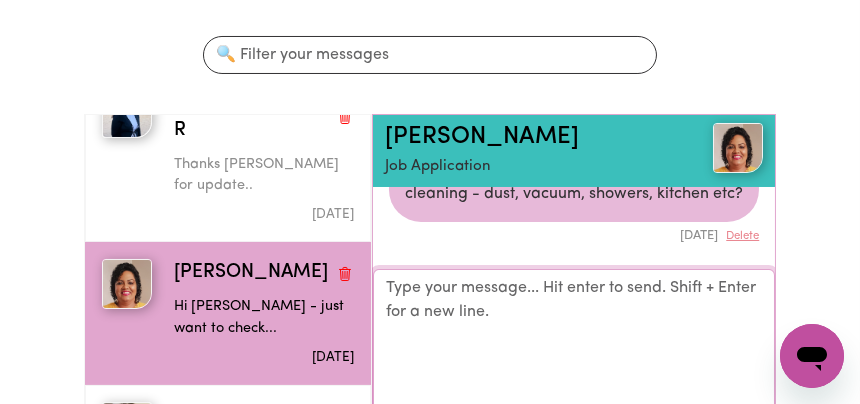 scroll, scrollTop: 9, scrollLeft: 0, axis: vertical 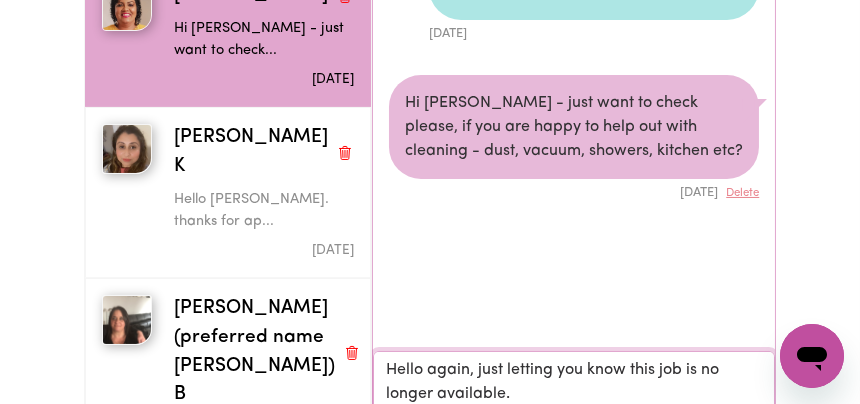 type on "Hello again, just letting you know this job is no longer available." 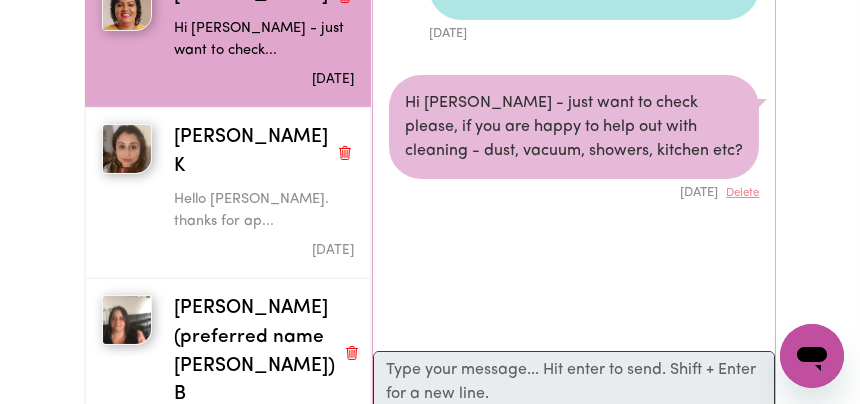 scroll, scrollTop: 27, scrollLeft: 0, axis: vertical 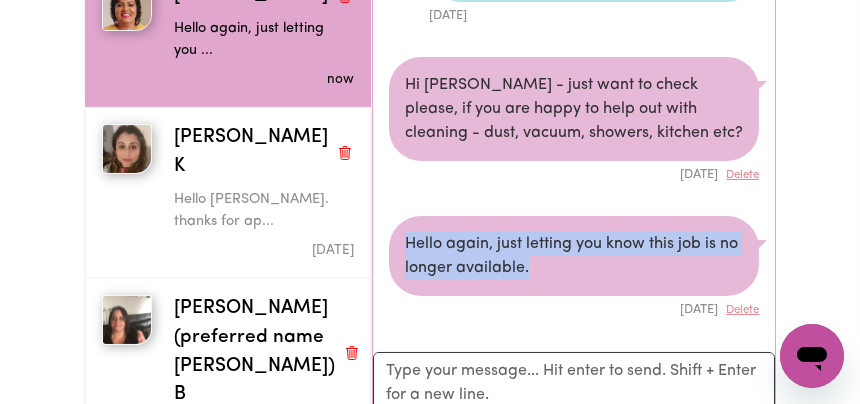 drag, startPoint x: 407, startPoint y: 246, endPoint x: 650, endPoint y: 288, distance: 246.60292 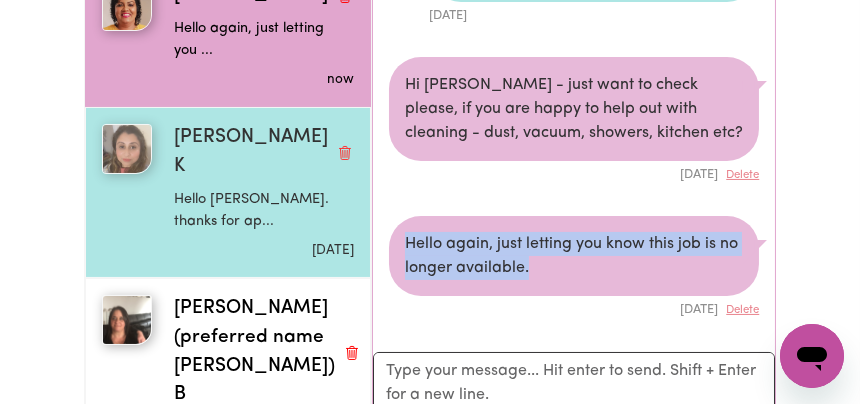 drag, startPoint x: 181, startPoint y: 107, endPoint x: 190, endPoint y: 115, distance: 12.0415945 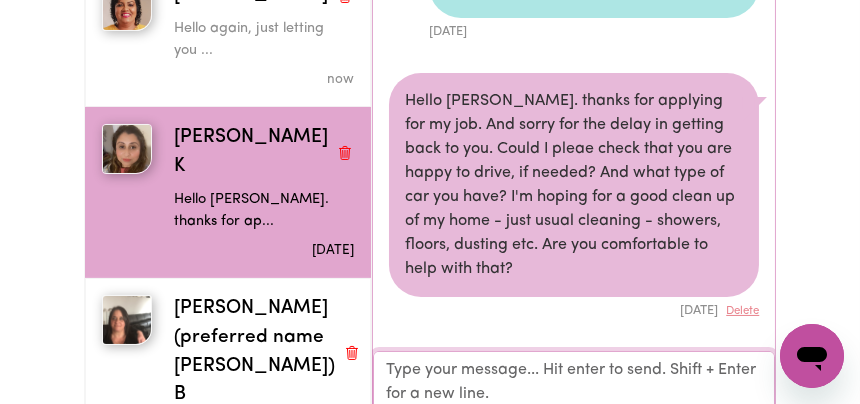 click on "Your reply" at bounding box center (574, 381) 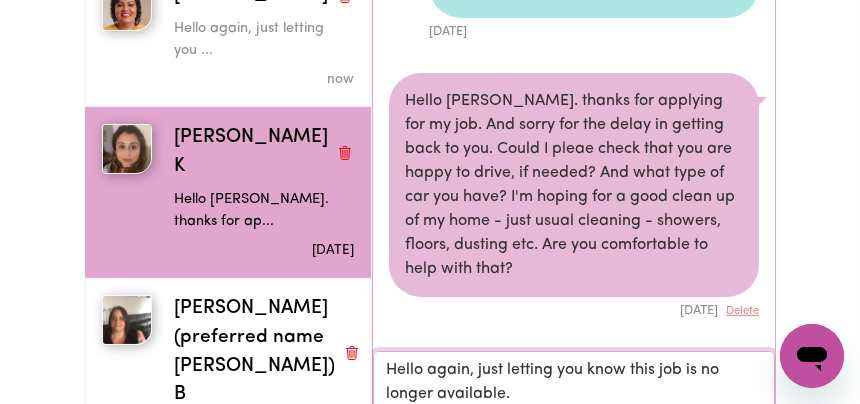 type on "Hello again, just letting you know this job is no longer available." 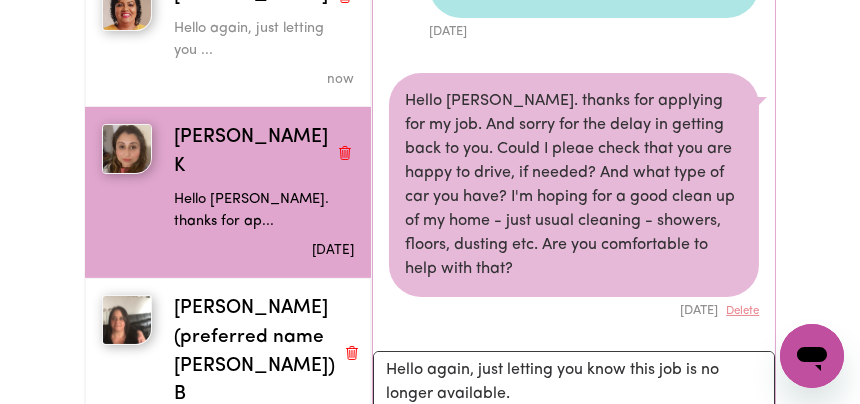 type 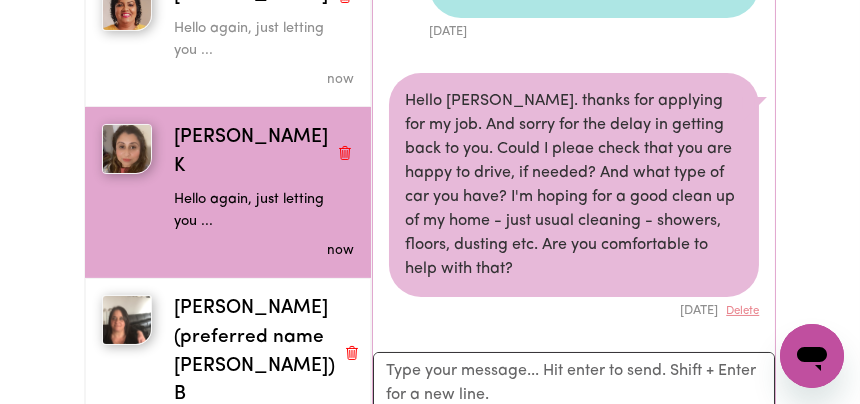 scroll, scrollTop: 146, scrollLeft: 0, axis: vertical 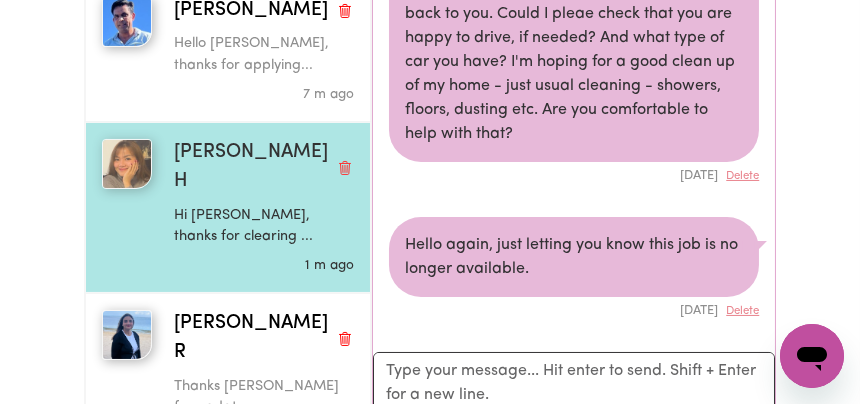 click on "Hi [PERSON_NAME], thanks for clearing ..." at bounding box center (264, 226) 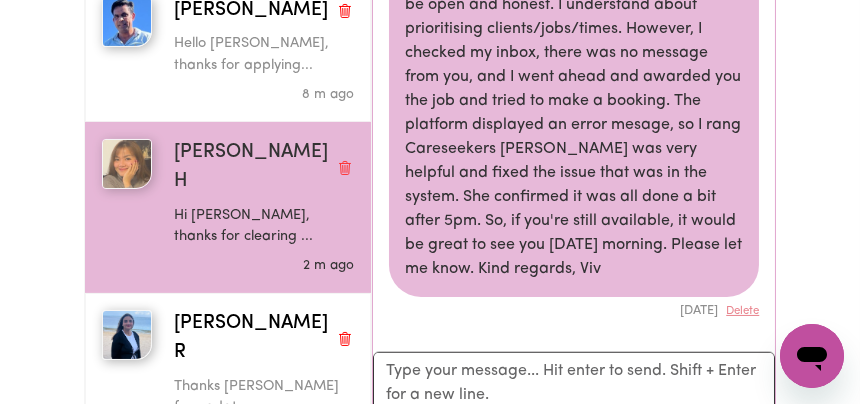 scroll, scrollTop: 613, scrollLeft: 0, axis: vertical 